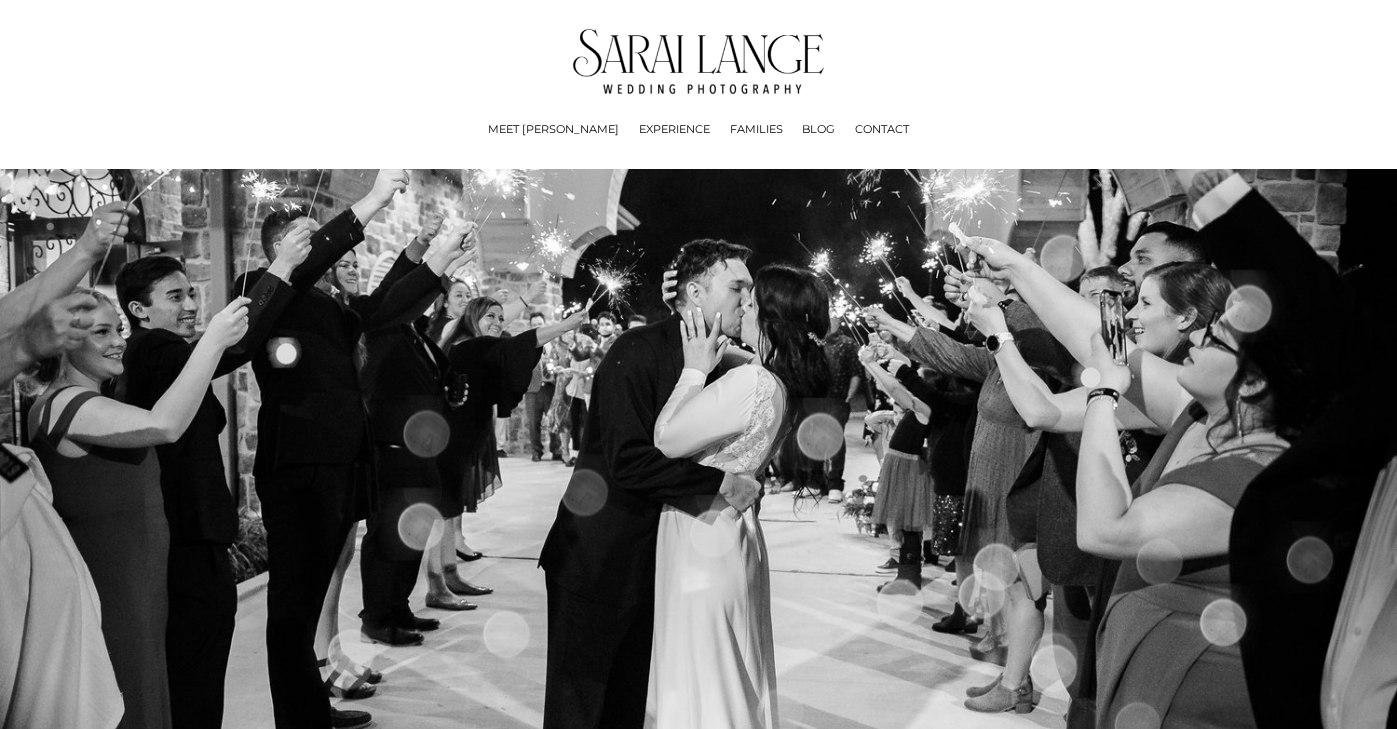 scroll, scrollTop: 0, scrollLeft: 0, axis: both 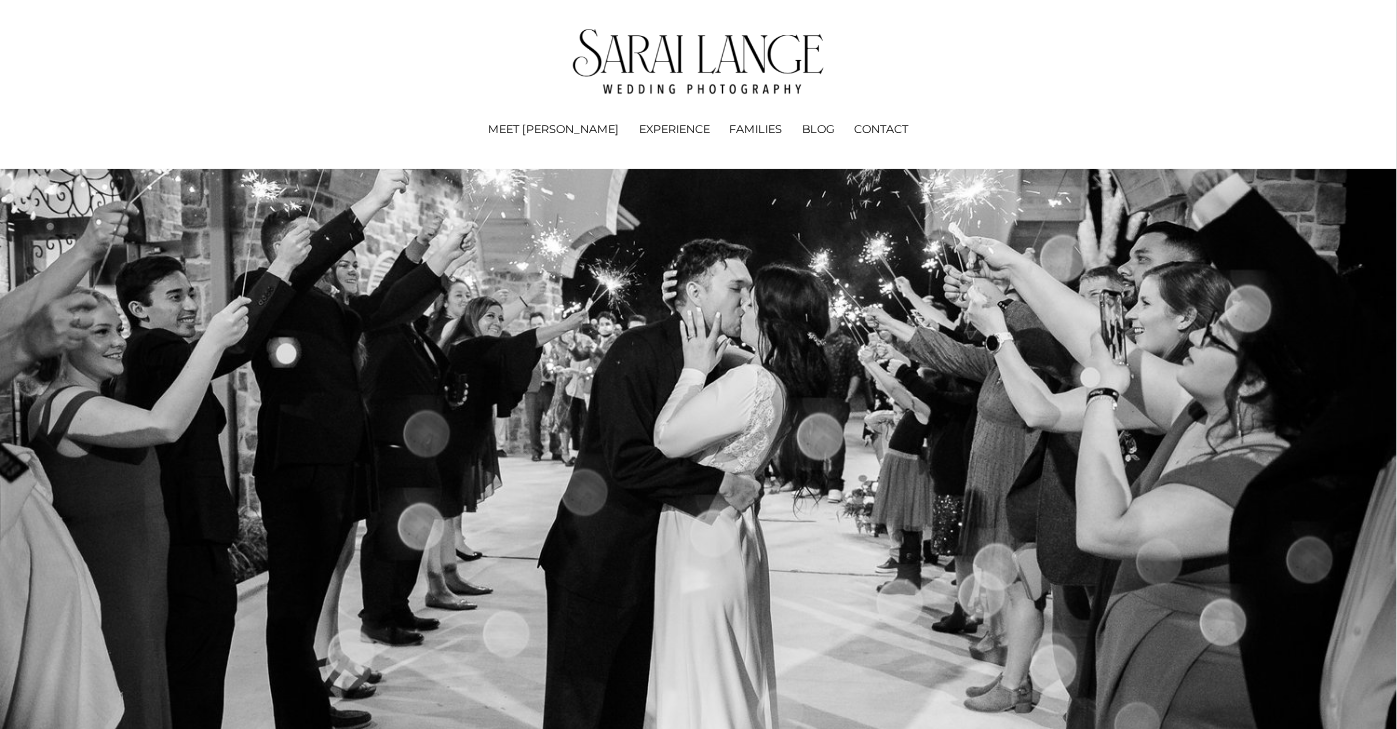 click on "MEET [PERSON_NAME]" at bounding box center (553, 129) 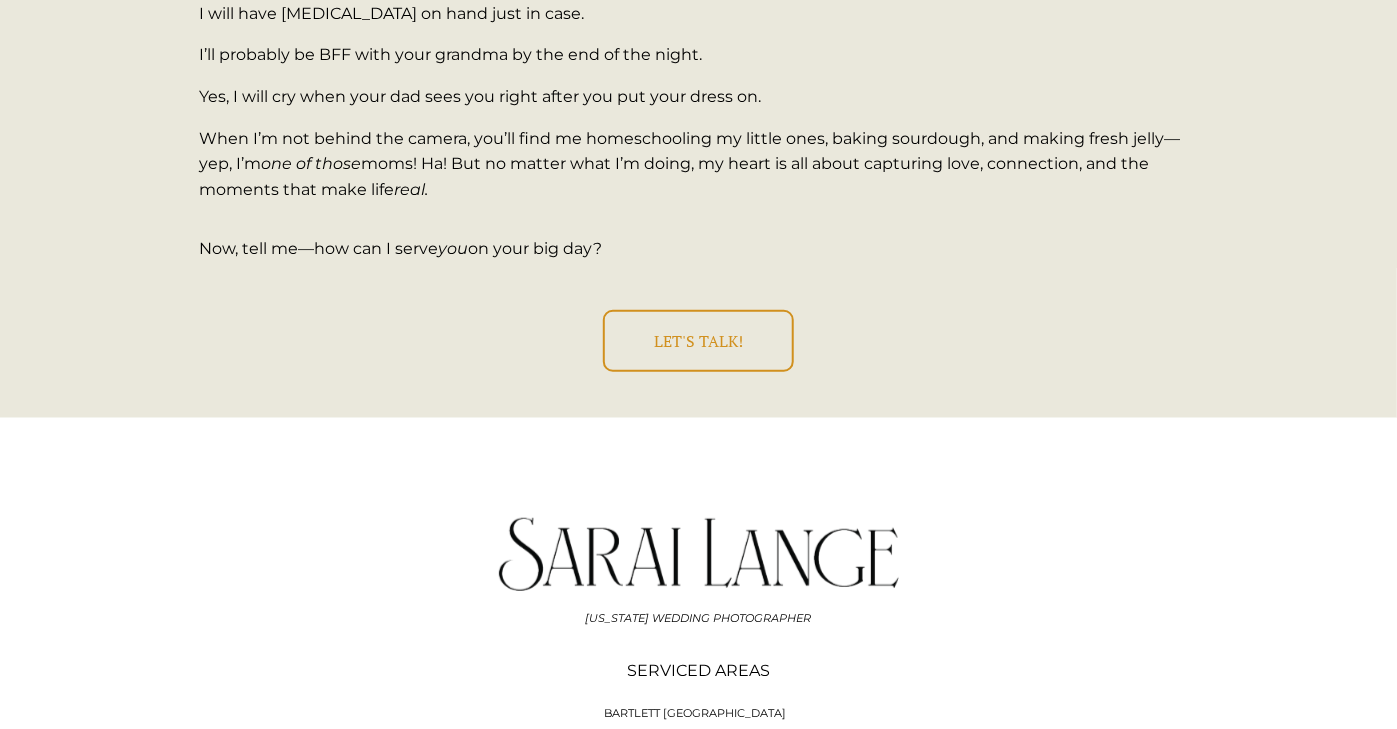 scroll, scrollTop: 3399, scrollLeft: 0, axis: vertical 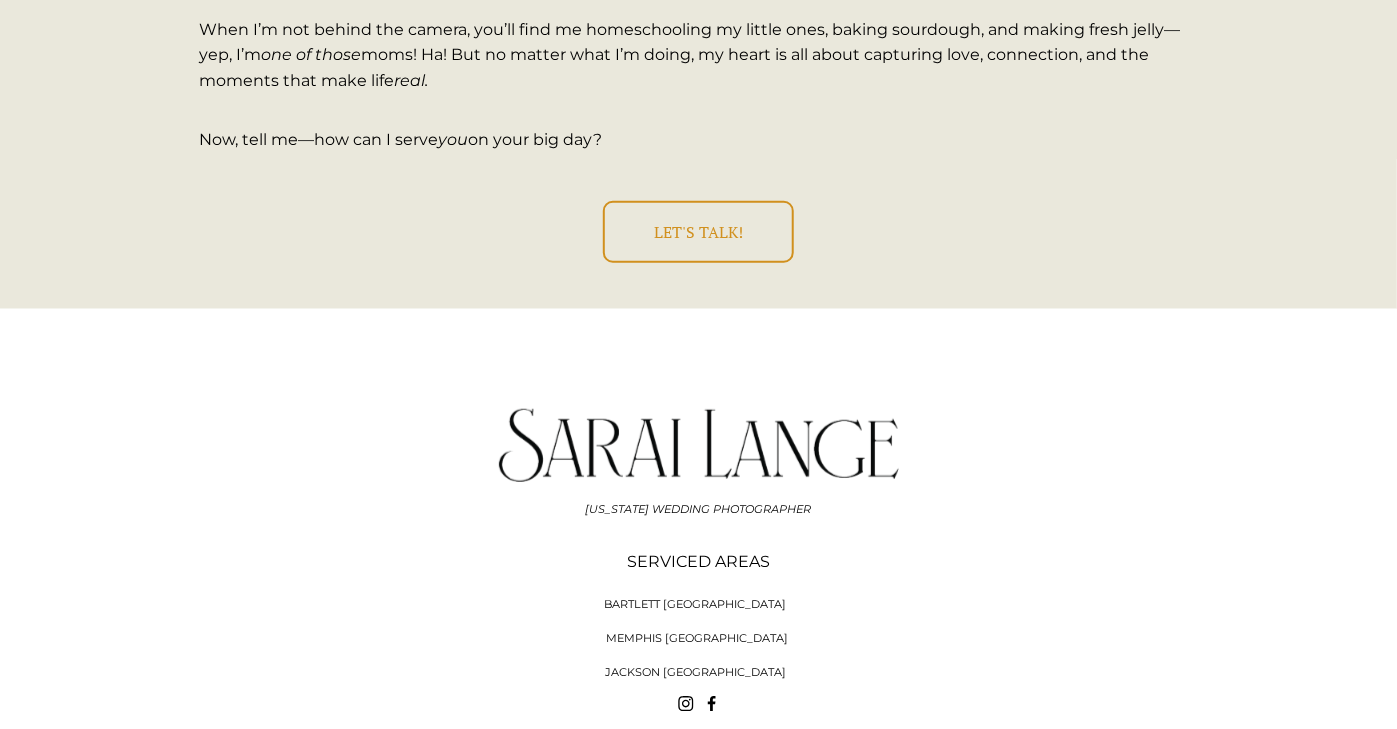 click on "JACKSON [GEOGRAPHIC_DATA]" at bounding box center (695, 672) 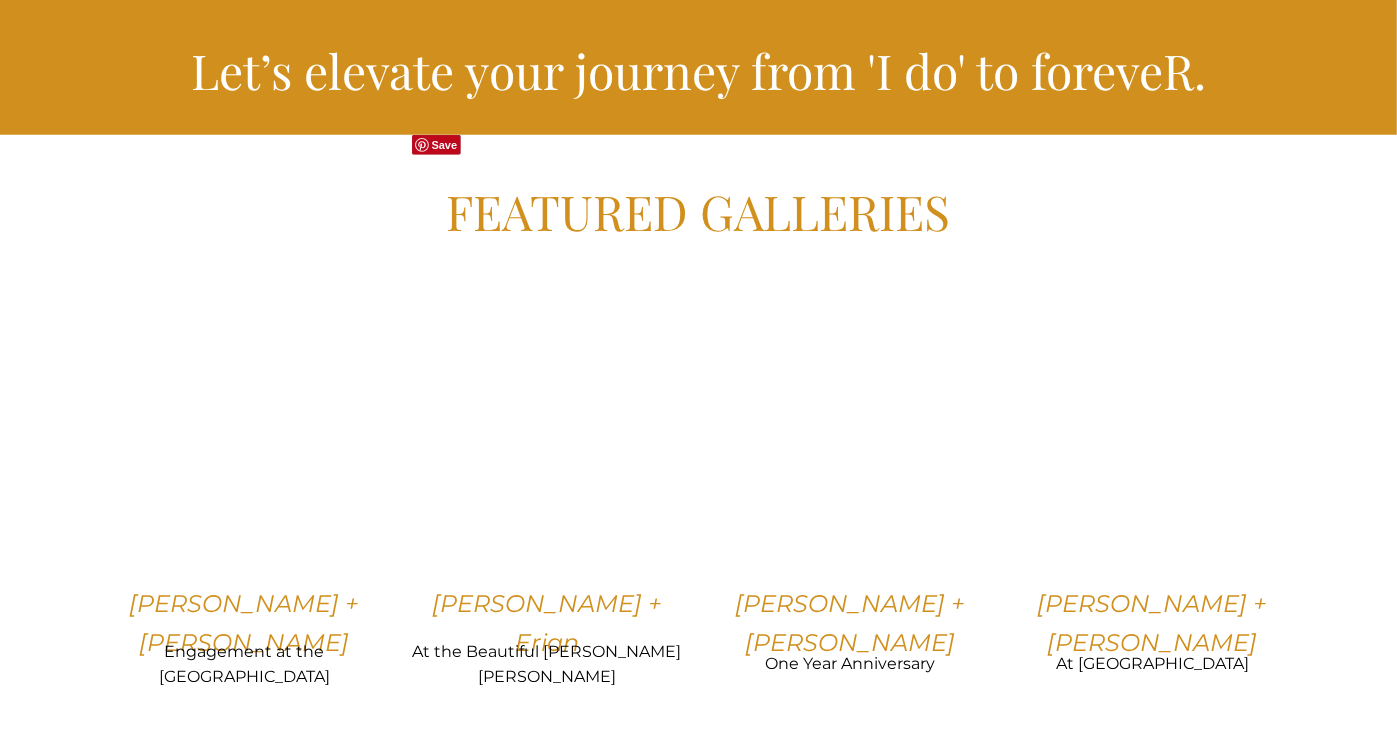 scroll, scrollTop: 3199, scrollLeft: 0, axis: vertical 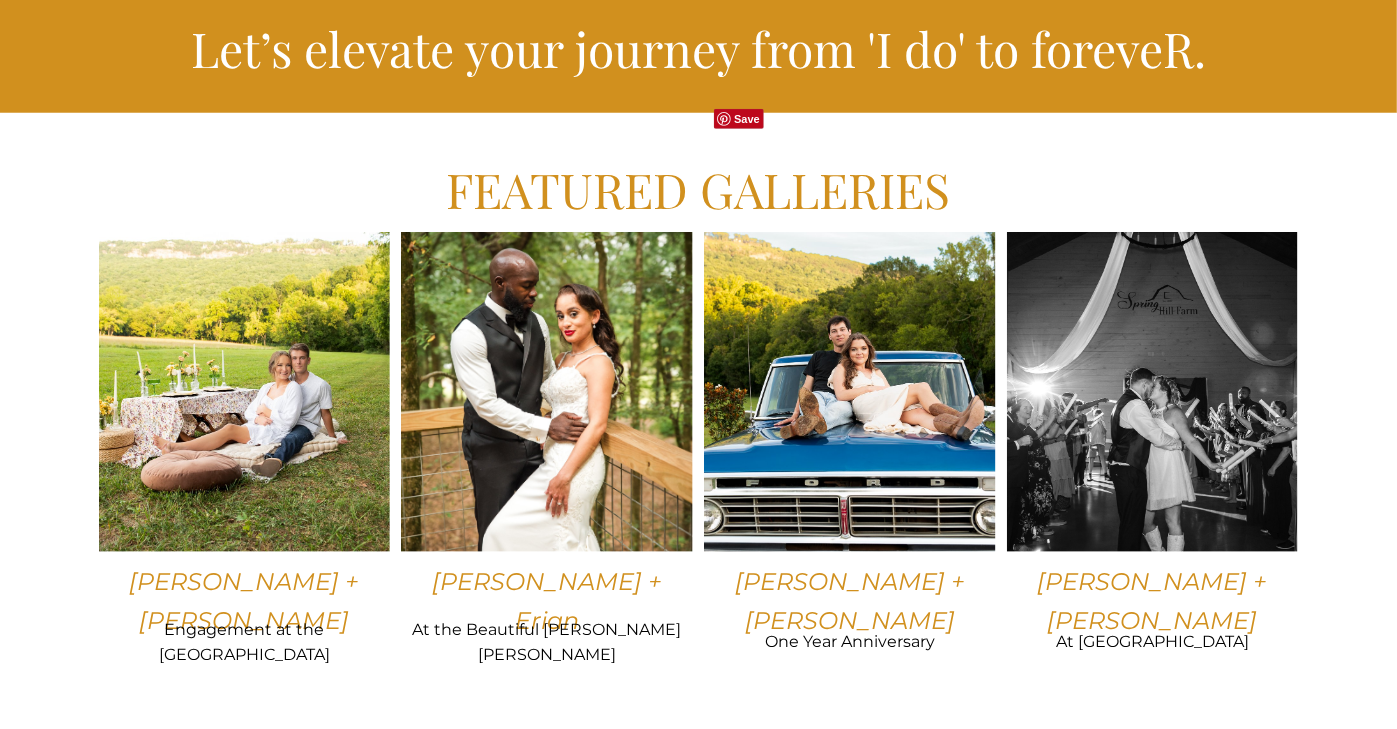 click at bounding box center (850, 392) 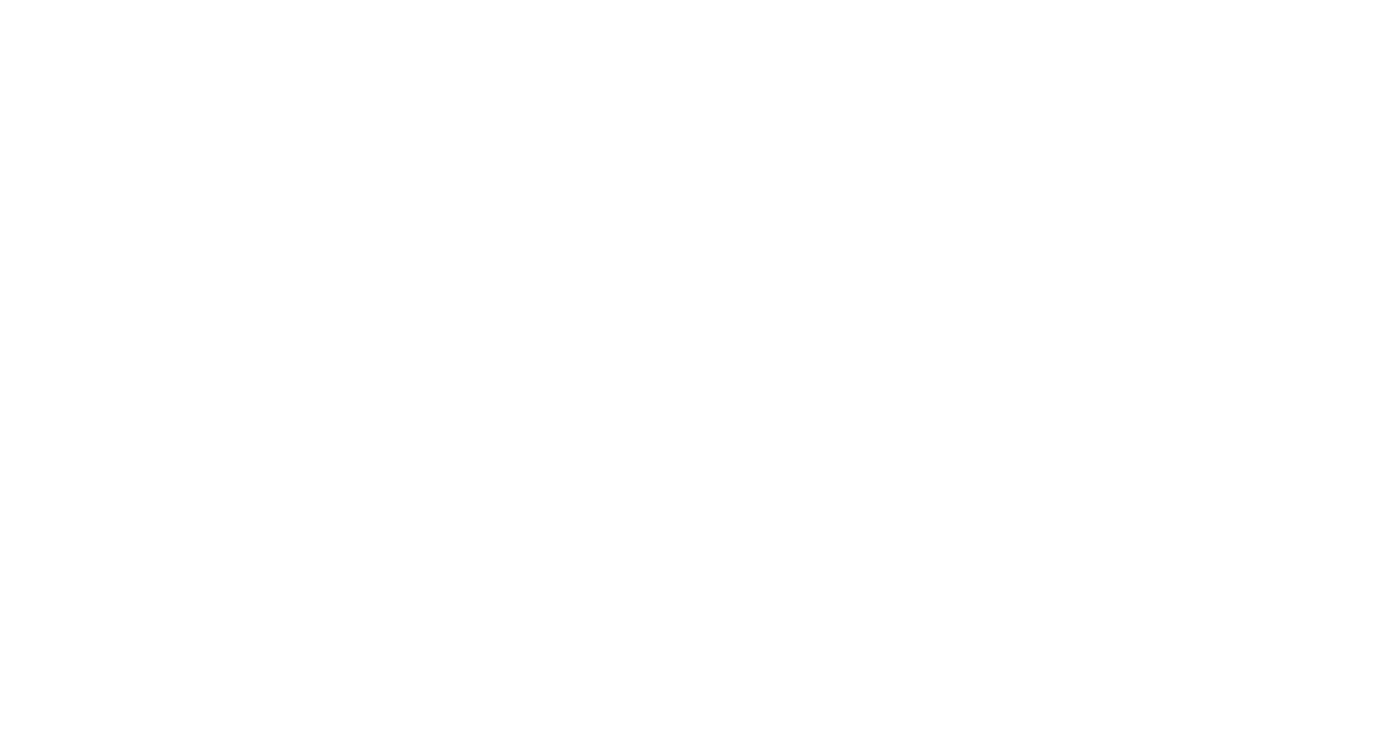 scroll, scrollTop: 3199, scrollLeft: 0, axis: vertical 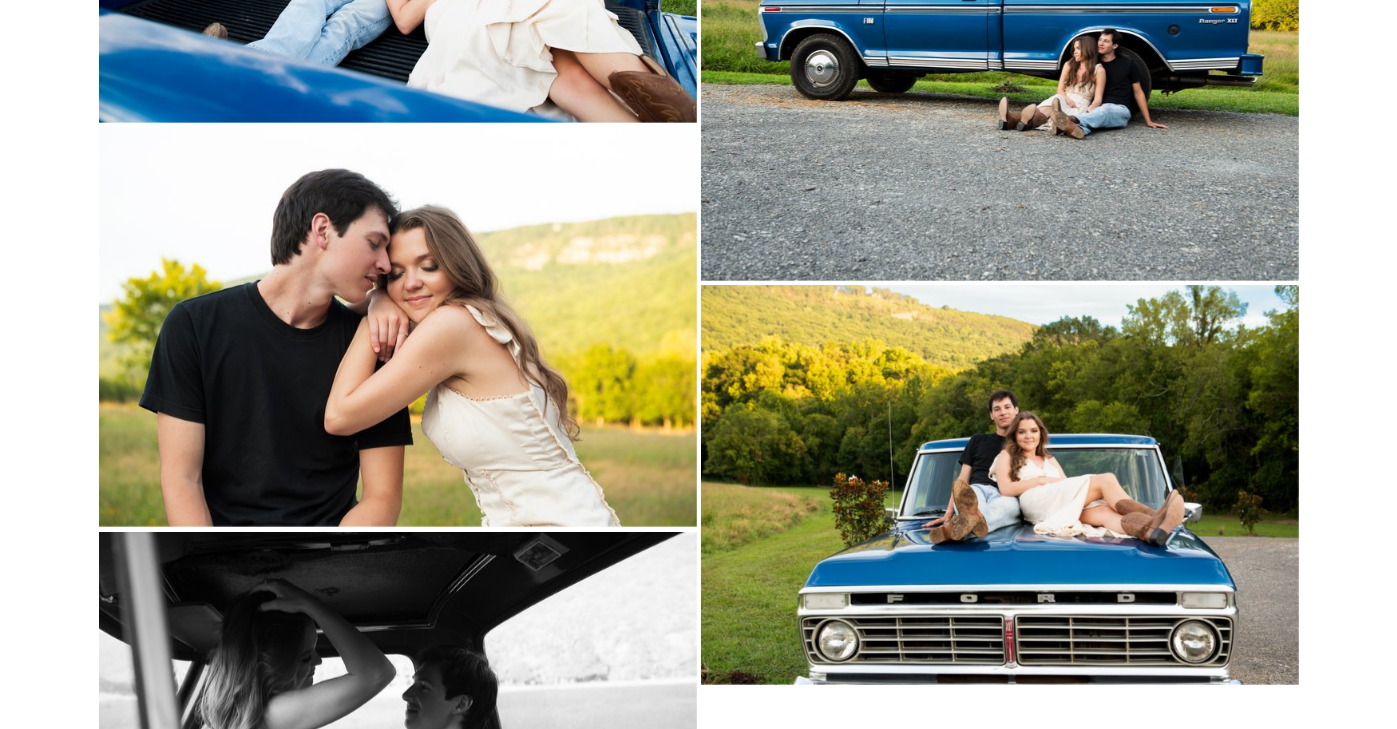 click at bounding box center [398, 327] 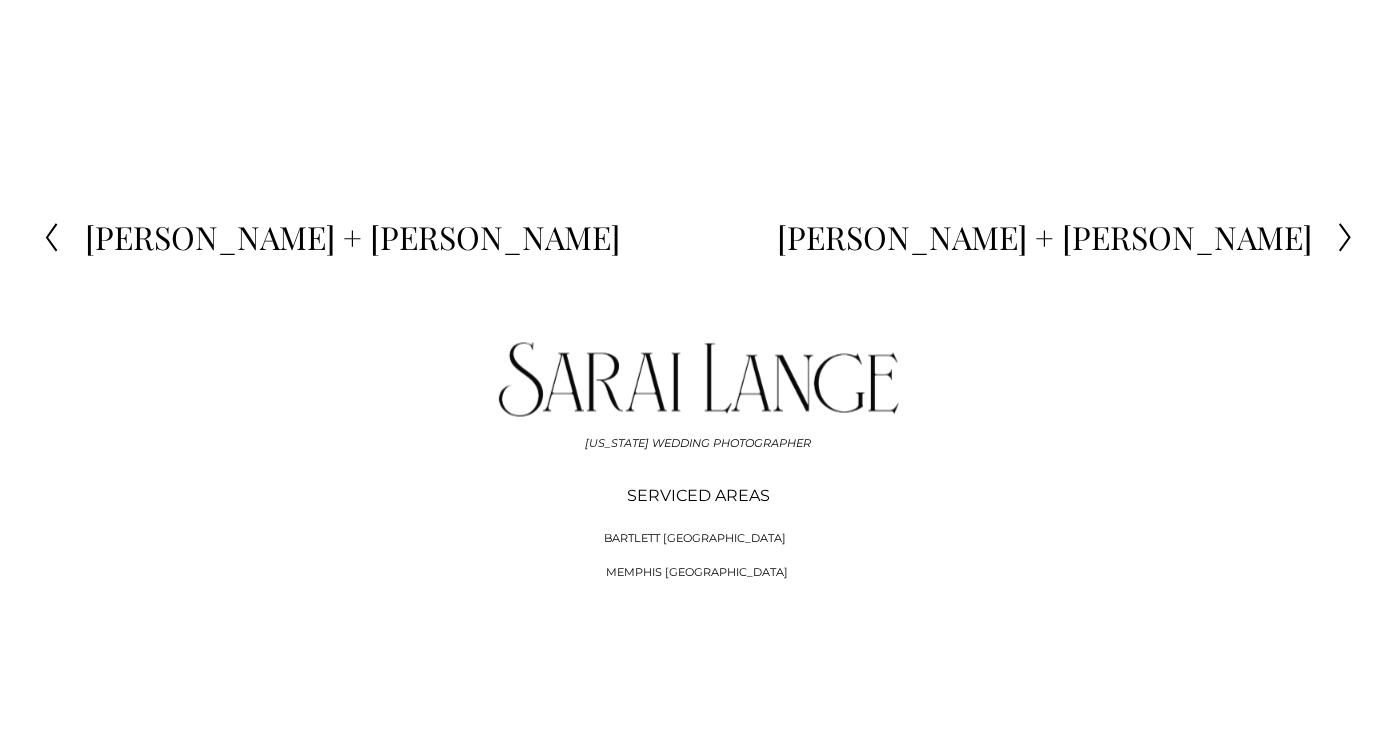 scroll, scrollTop: 4251, scrollLeft: 0, axis: vertical 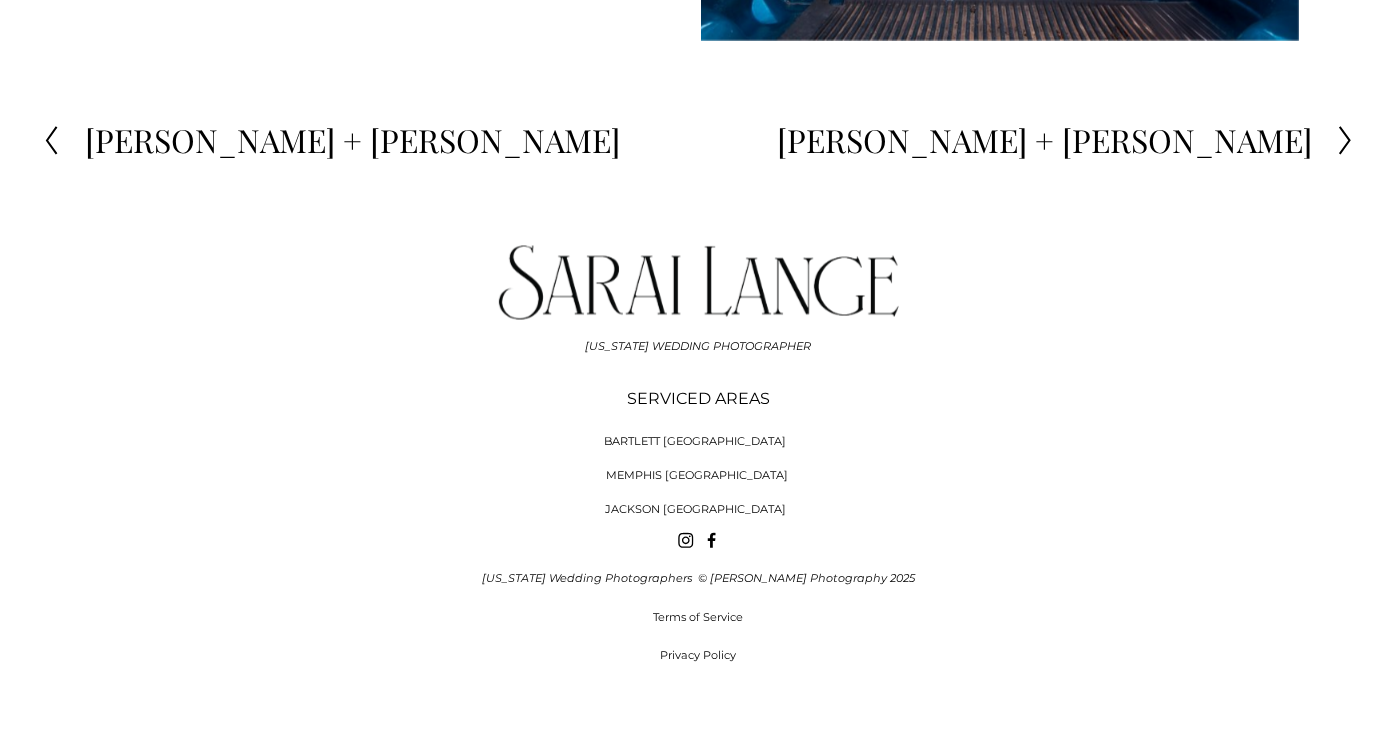 click on "Terms of Service" at bounding box center [699, 618] 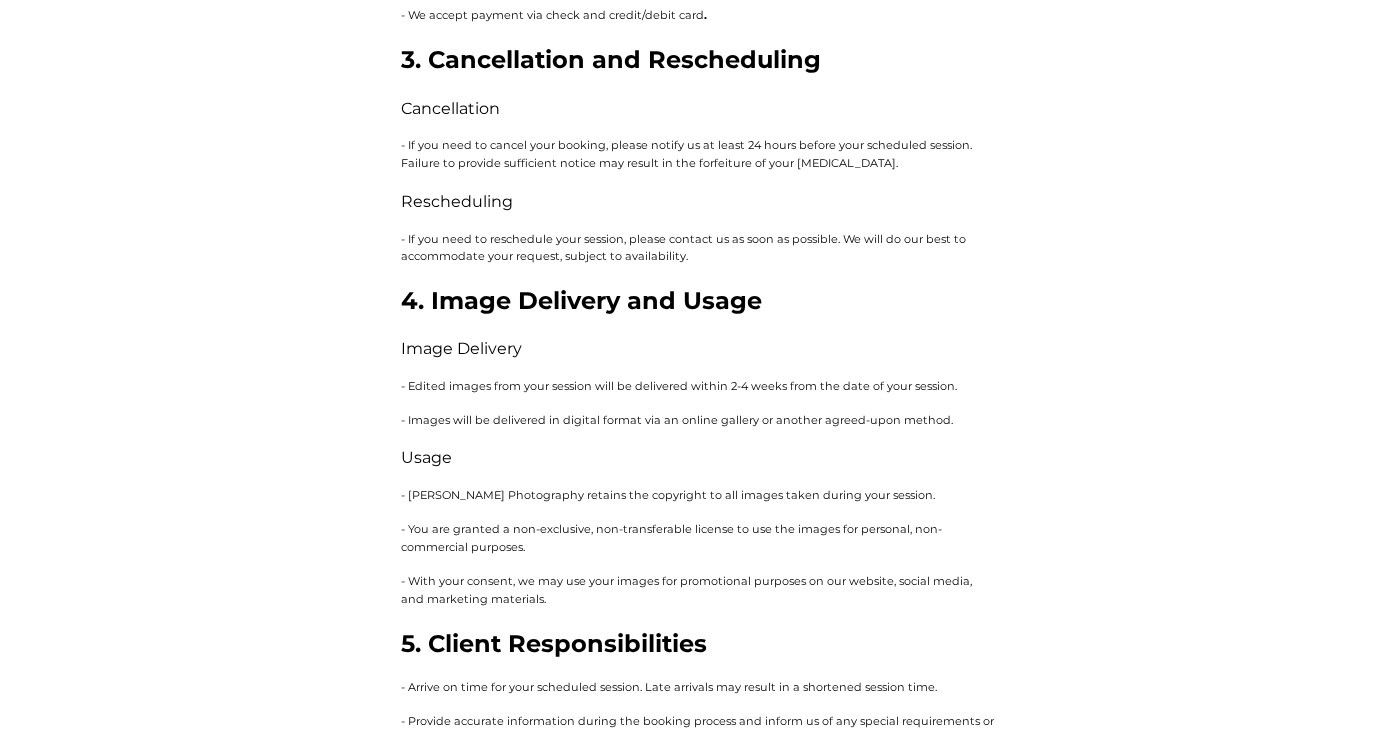 scroll, scrollTop: 1200, scrollLeft: 0, axis: vertical 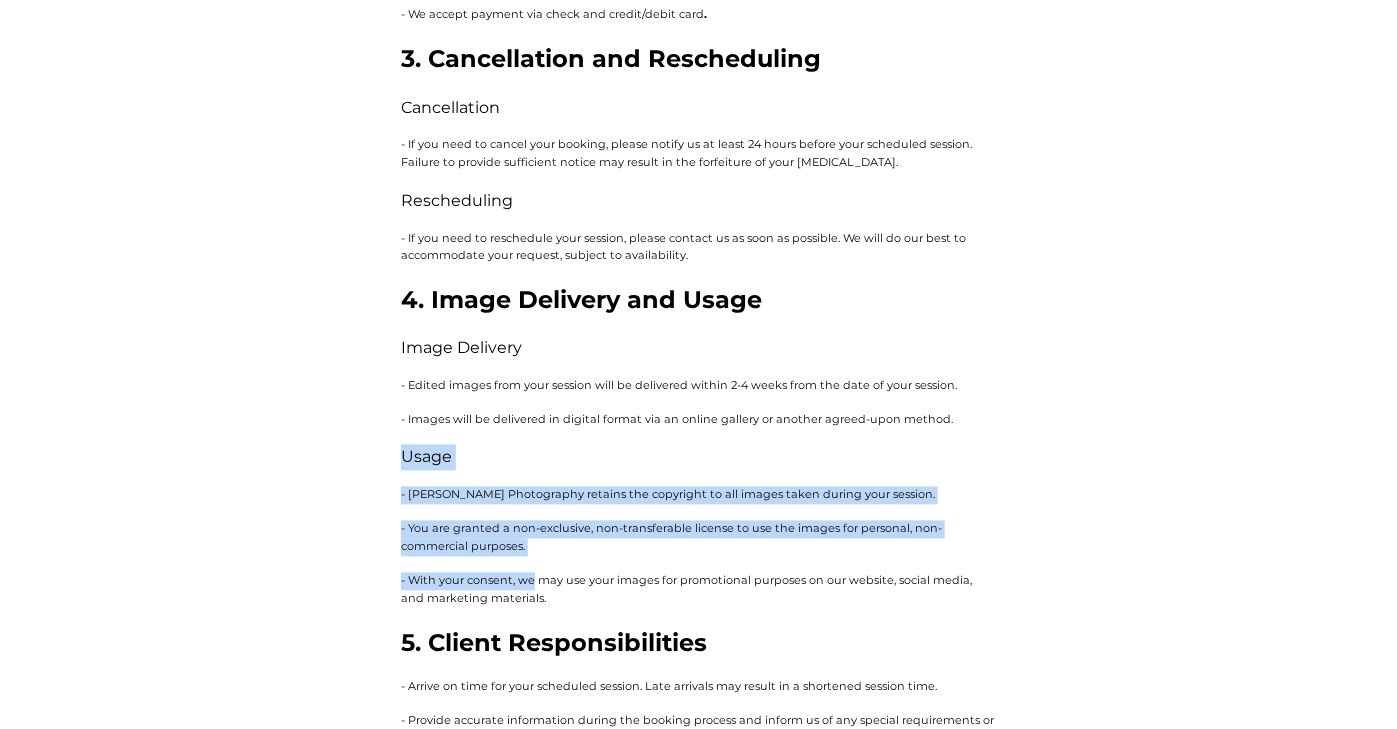 drag, startPoint x: 531, startPoint y: 589, endPoint x: 400, endPoint y: 454, distance: 188.11166 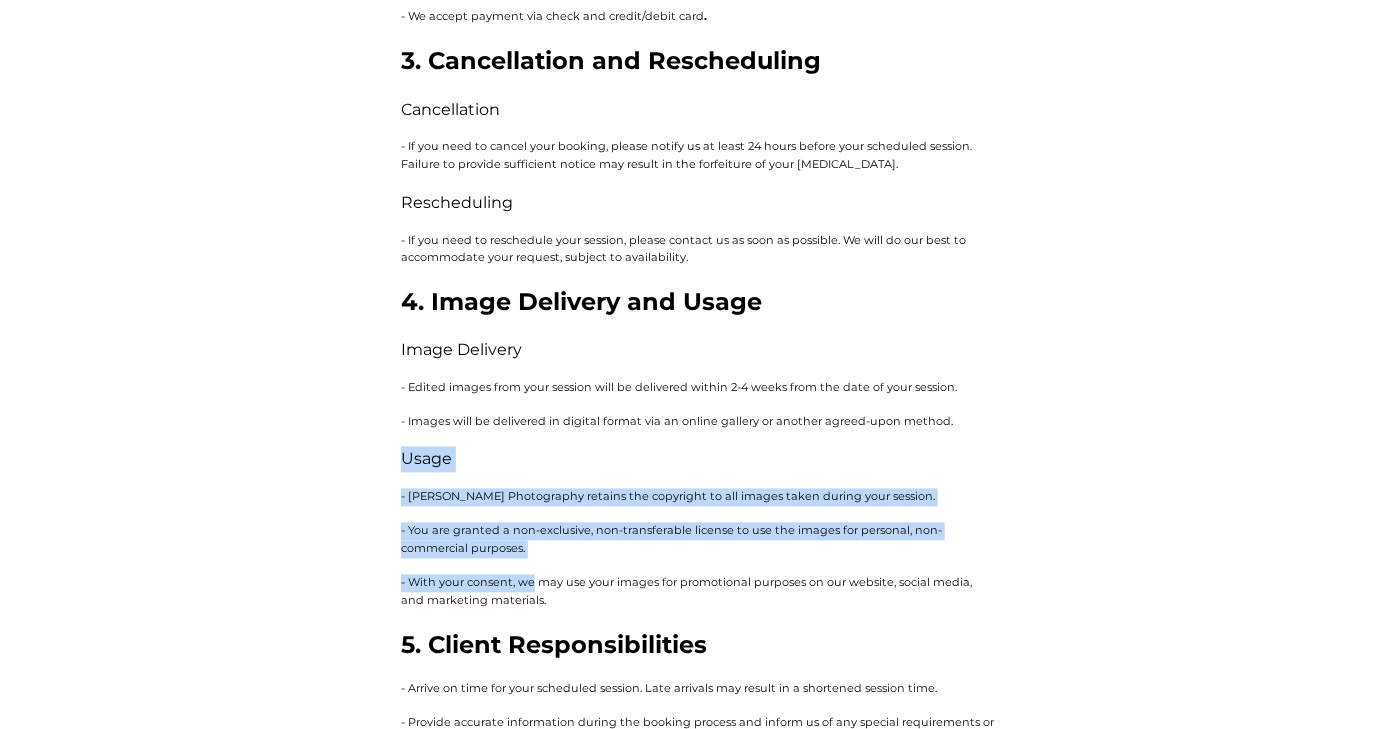 scroll, scrollTop: 1299, scrollLeft: 0, axis: vertical 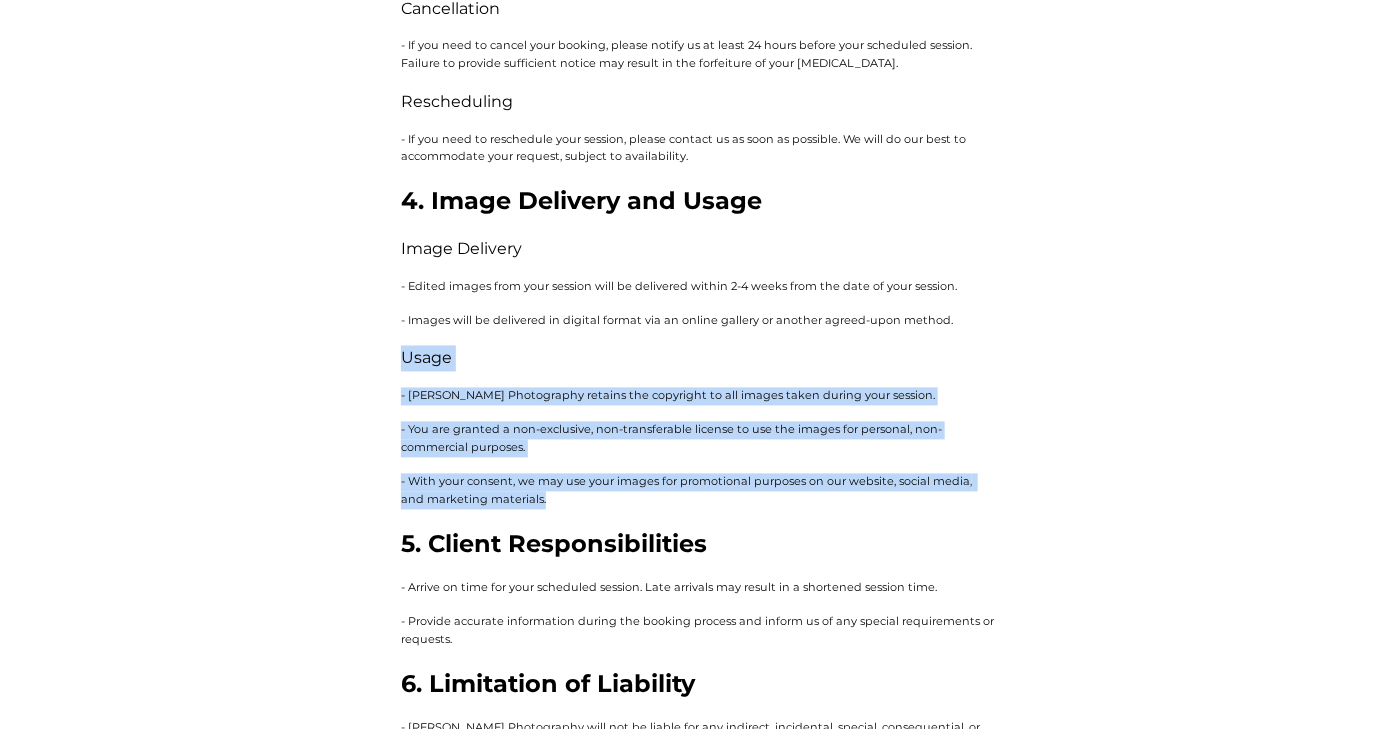 drag, startPoint x: 540, startPoint y: 498, endPoint x: 384, endPoint y: 359, distance: 208.94258 